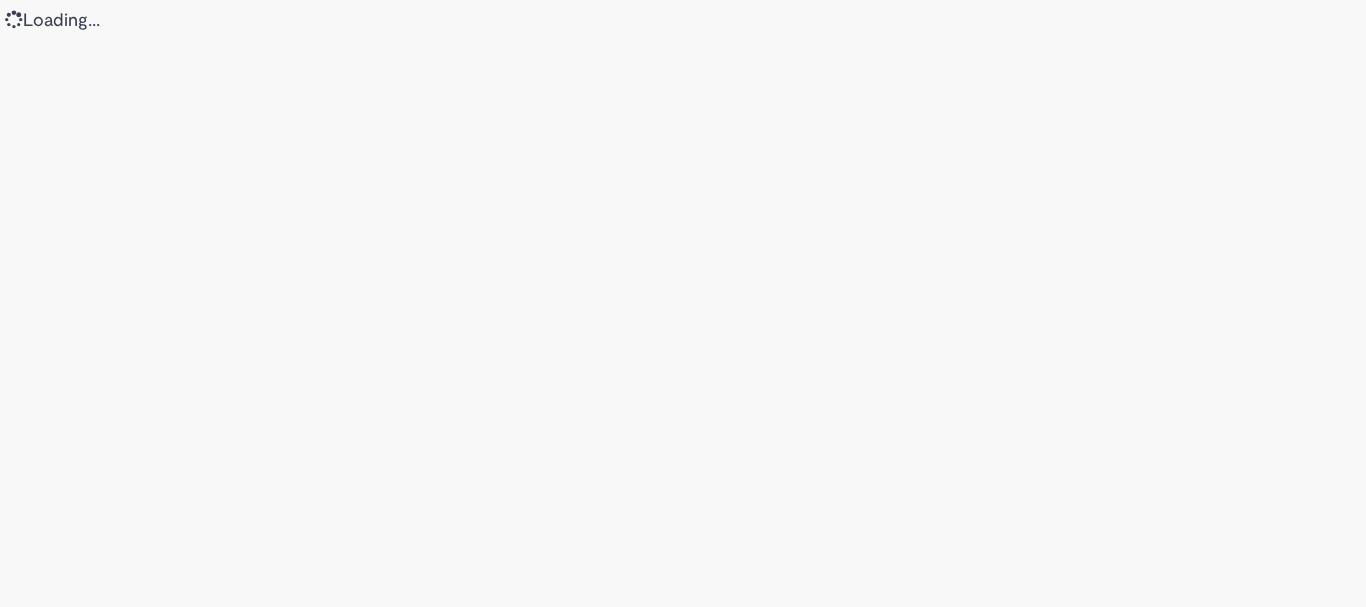 scroll, scrollTop: 0, scrollLeft: 0, axis: both 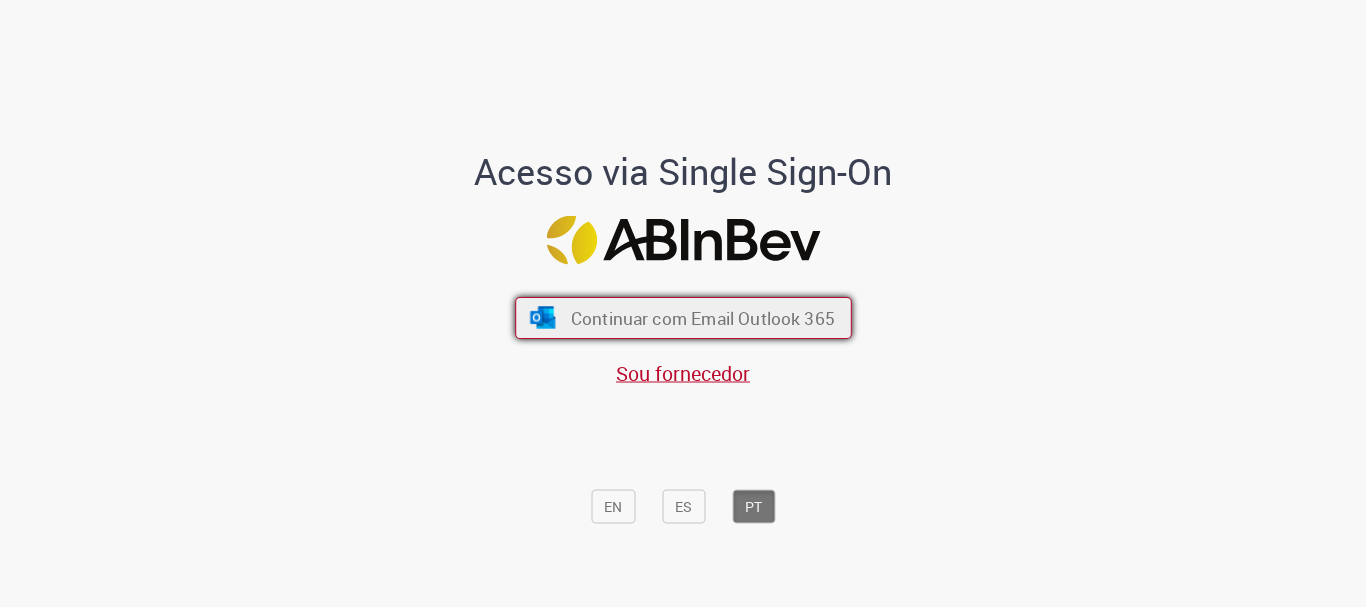 click on "Continuar com Email Outlook 365" at bounding box center (683, 318) 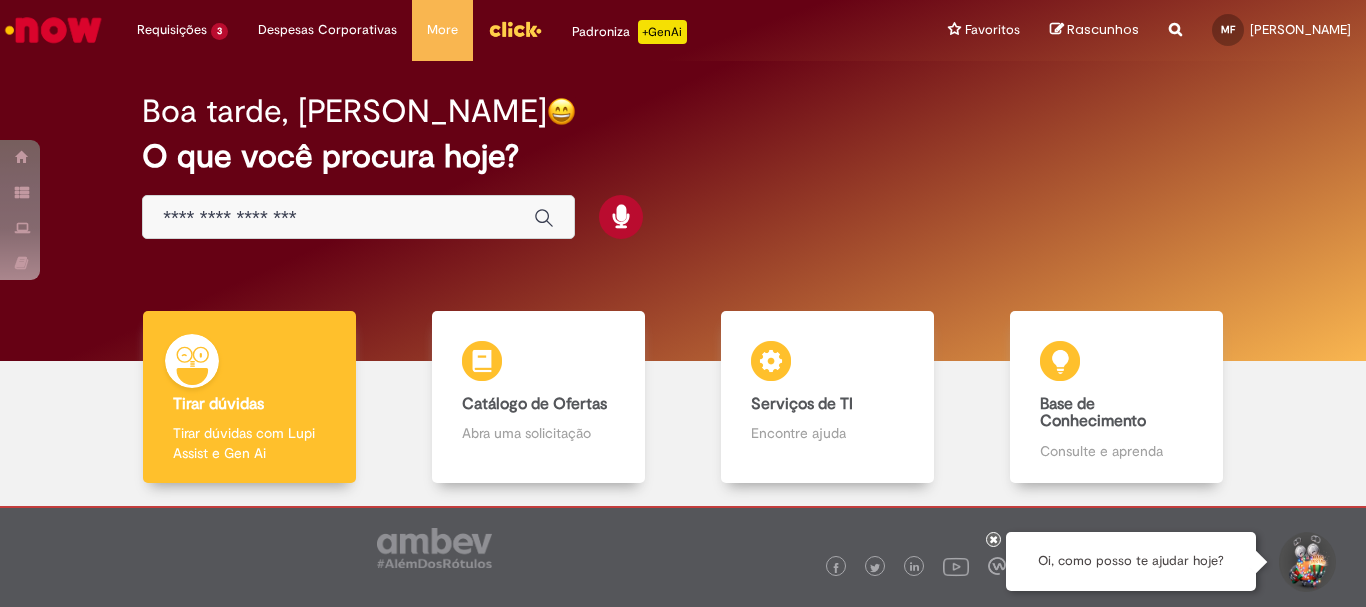 scroll, scrollTop: 0, scrollLeft: 0, axis: both 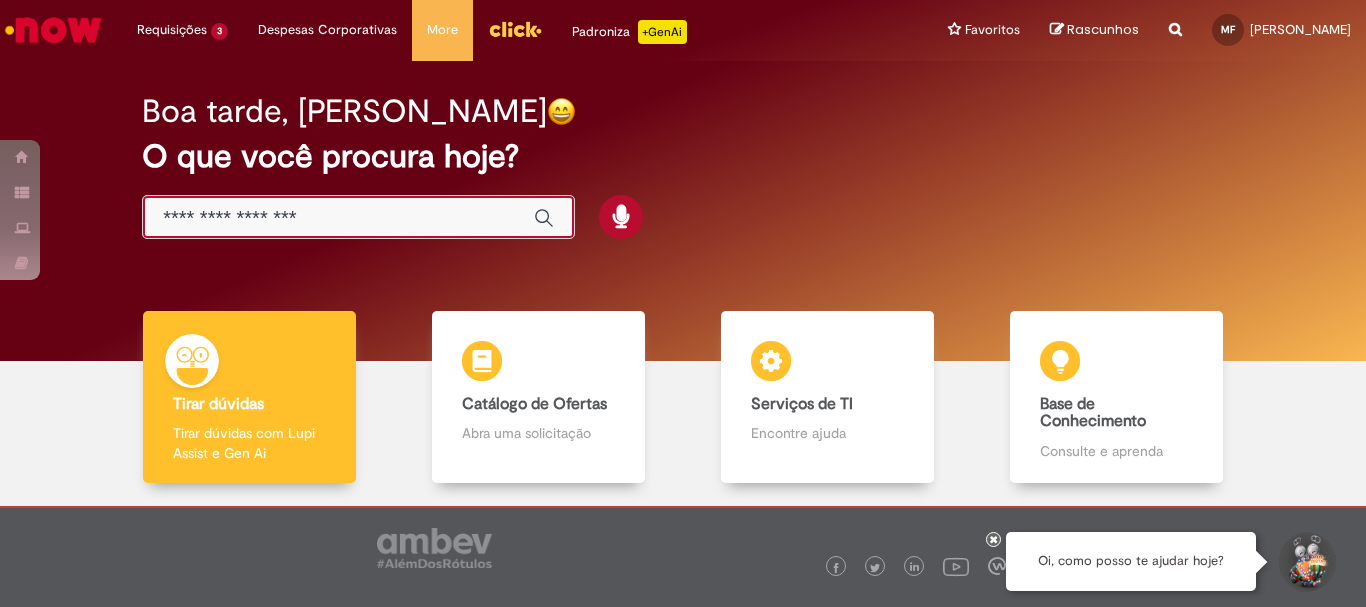 click at bounding box center [338, 218] 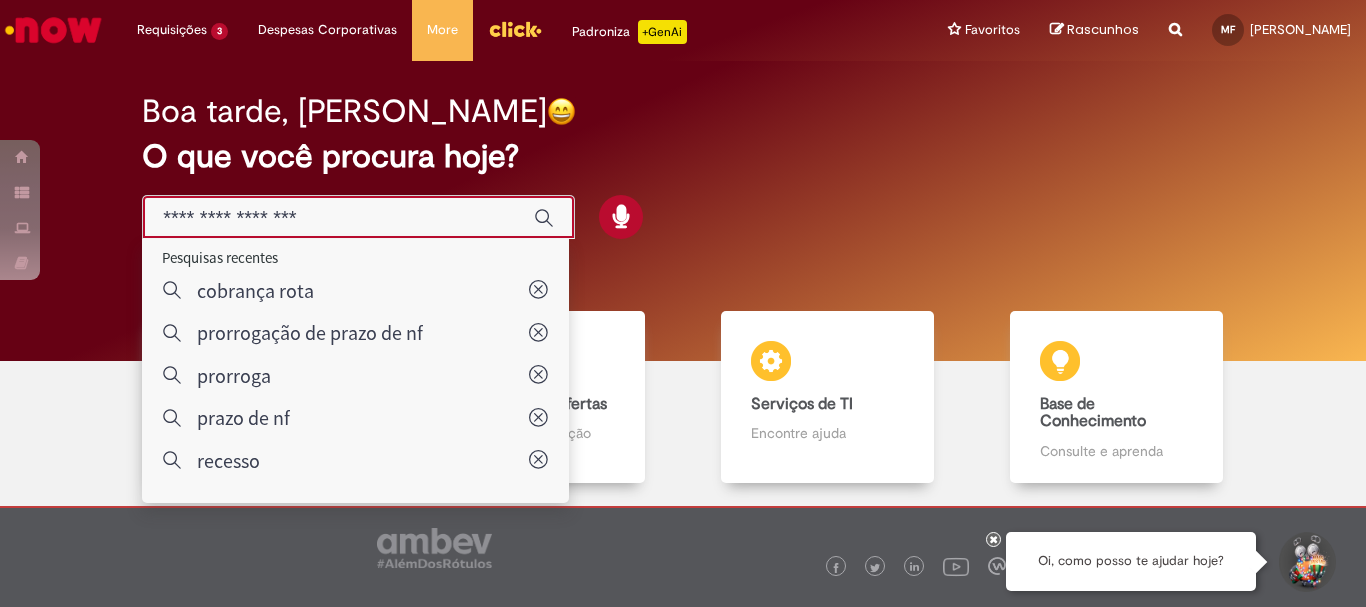 paste on "*********" 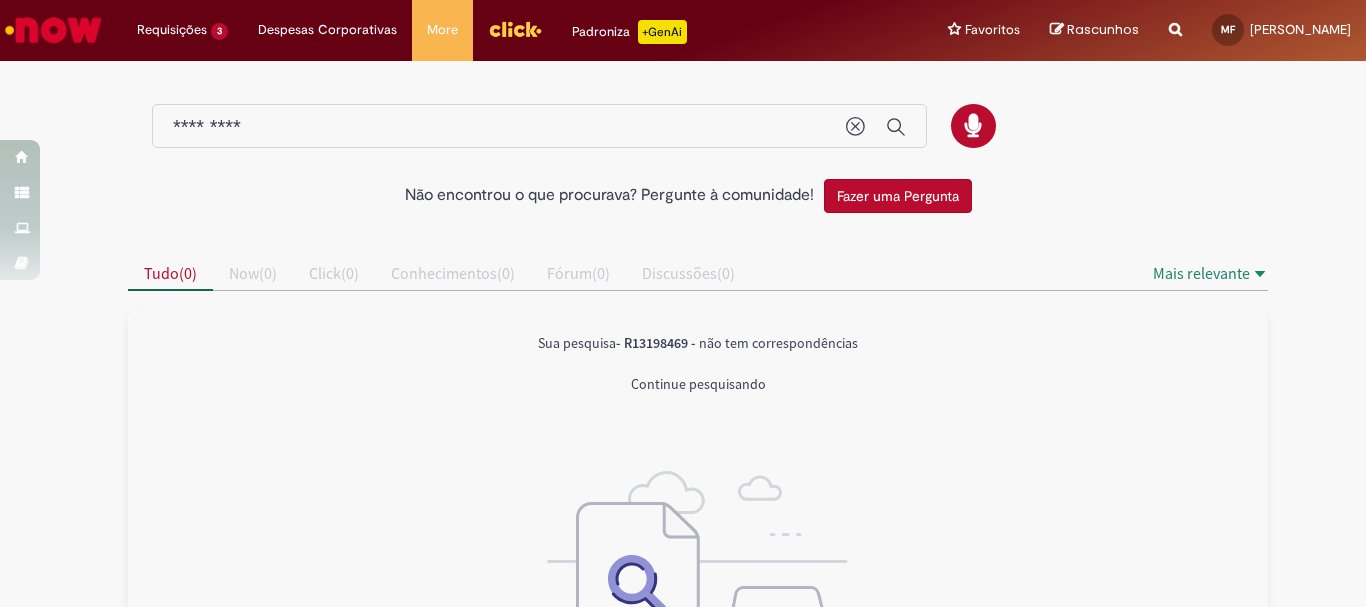 click at bounding box center (53, 30) 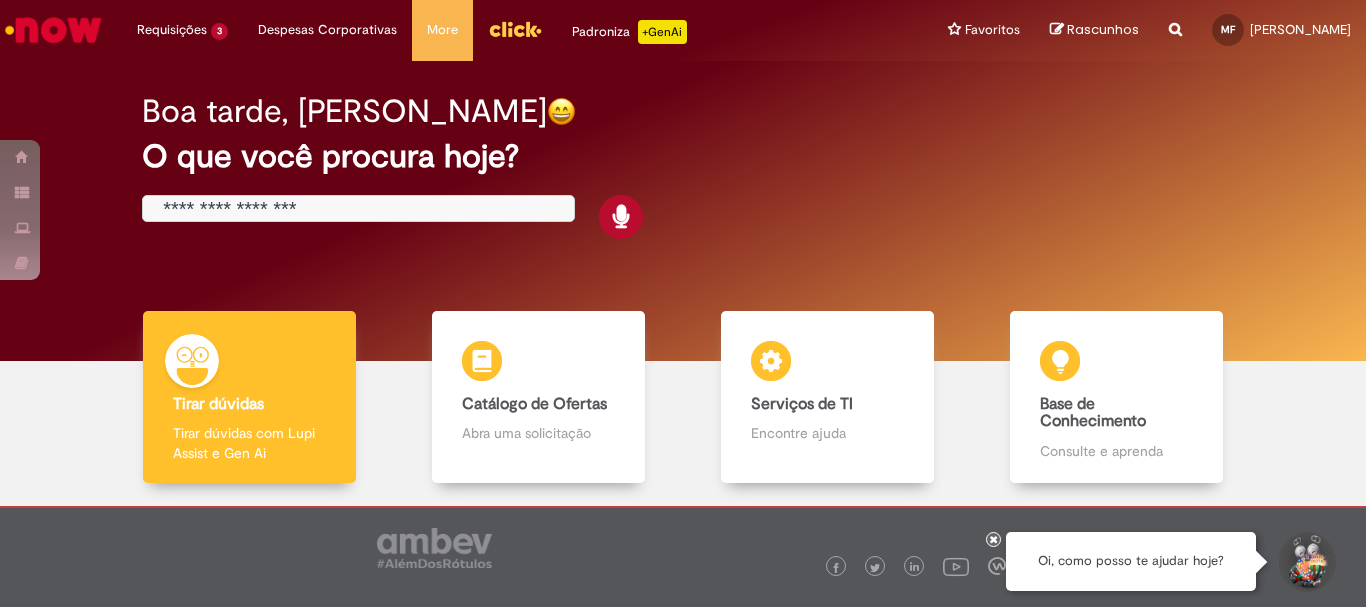 scroll, scrollTop: 0, scrollLeft: 0, axis: both 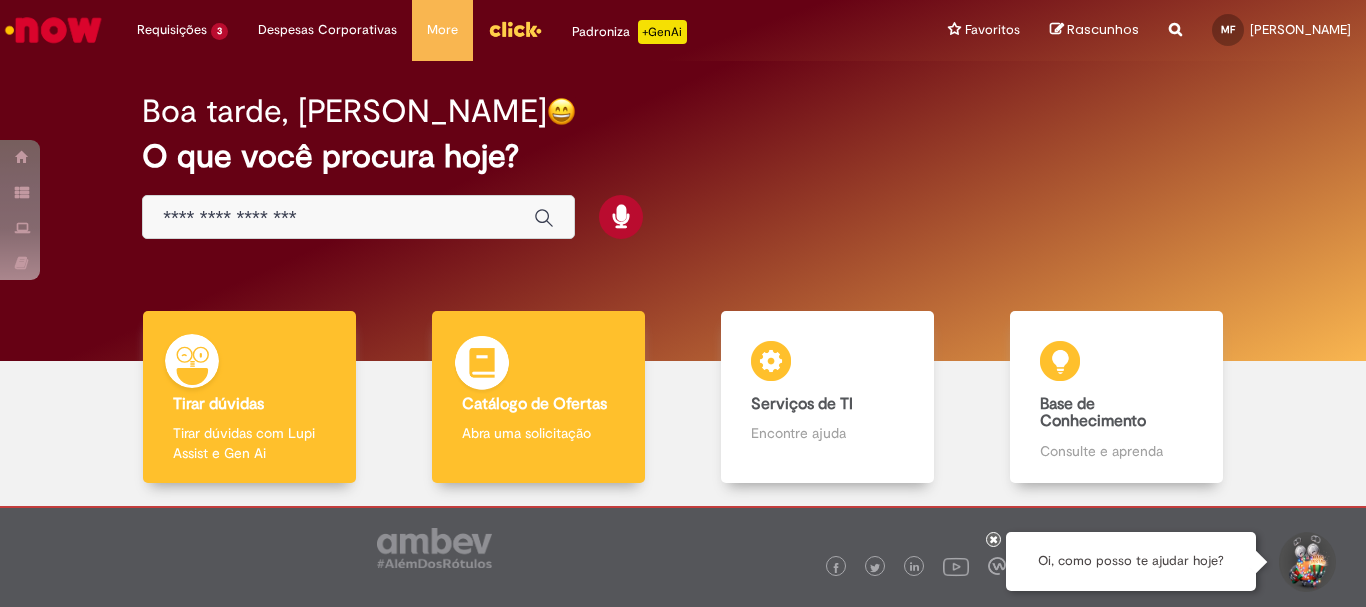 click on "Catálogo de Ofertas
Catálogo de Ofertas
Abra uma solicitação" at bounding box center (538, 397) 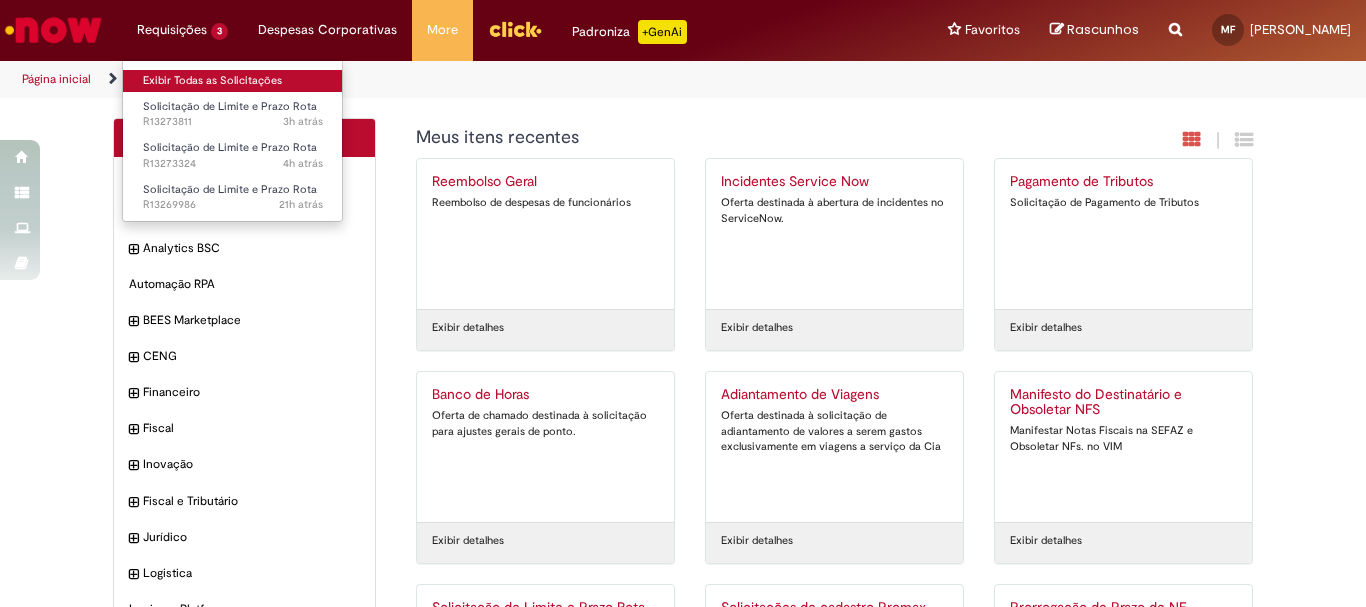 click on "Exibir Todas as Solicitações" at bounding box center (233, 81) 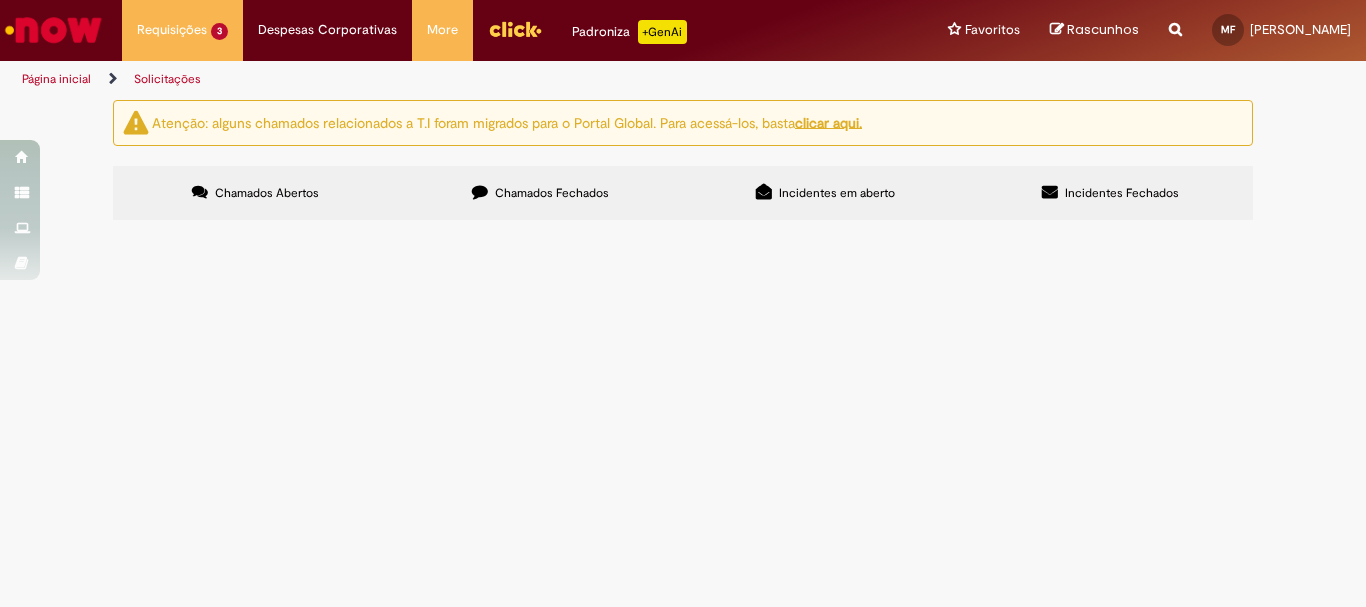 click on "Chamados Fechados" at bounding box center [552, 193] 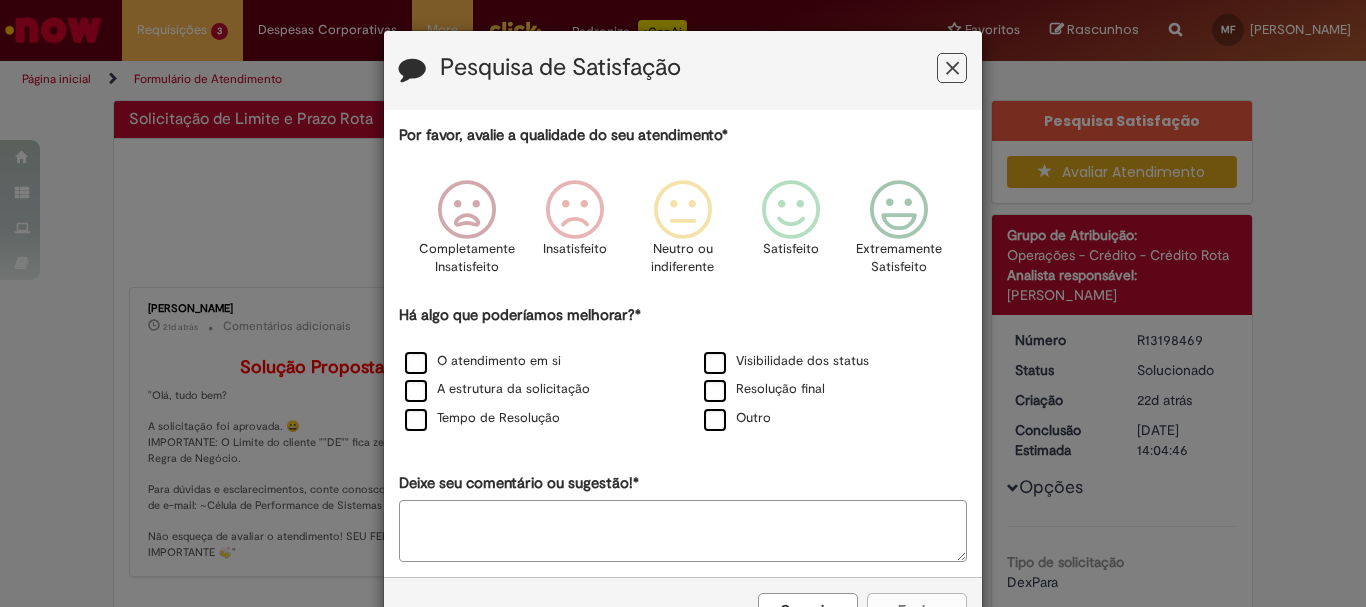 click at bounding box center [952, 68] 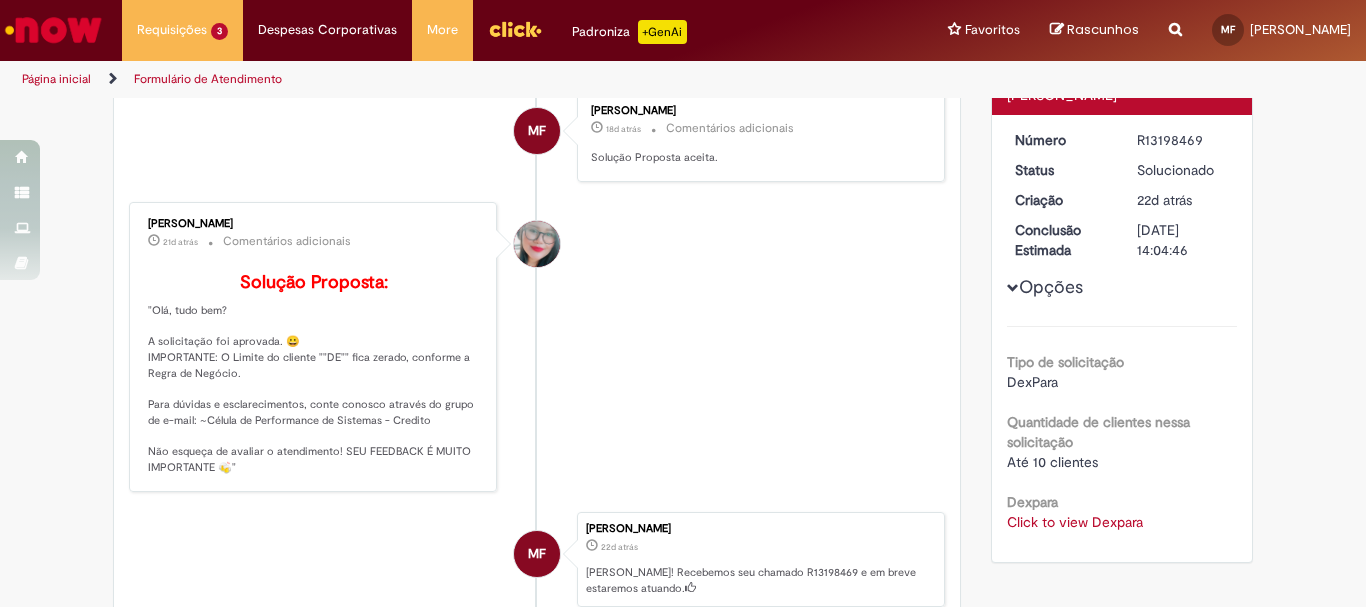 scroll, scrollTop: 300, scrollLeft: 0, axis: vertical 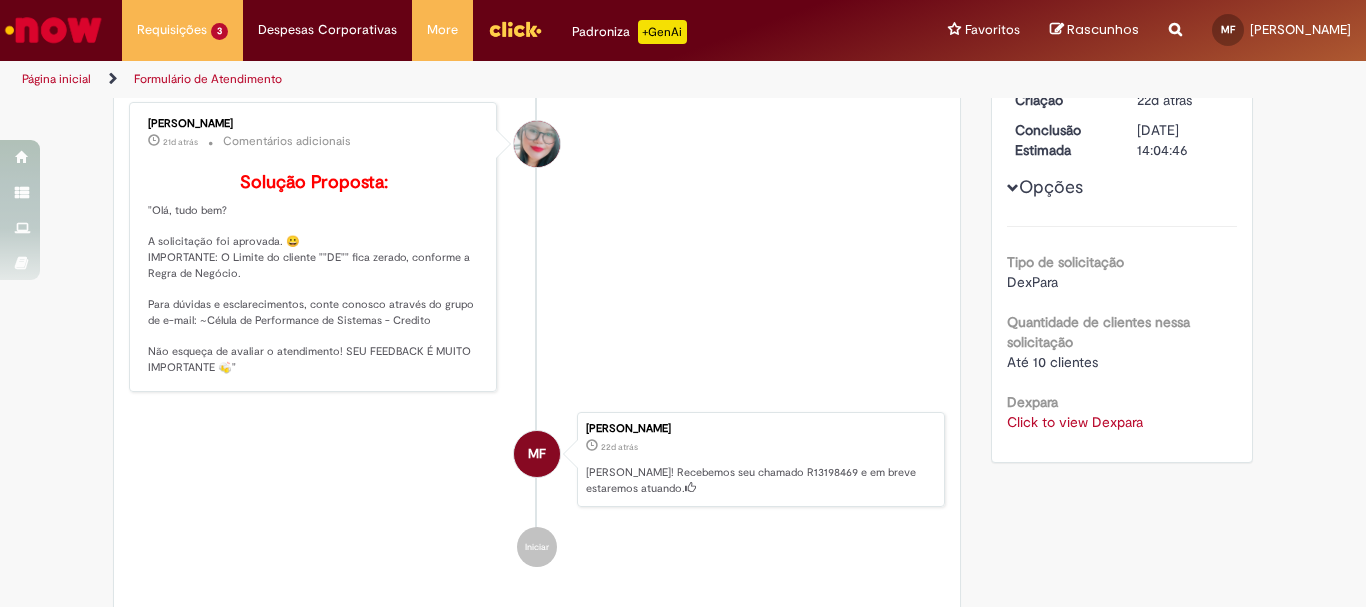 click on "Click to view Dexpara" at bounding box center (1075, 422) 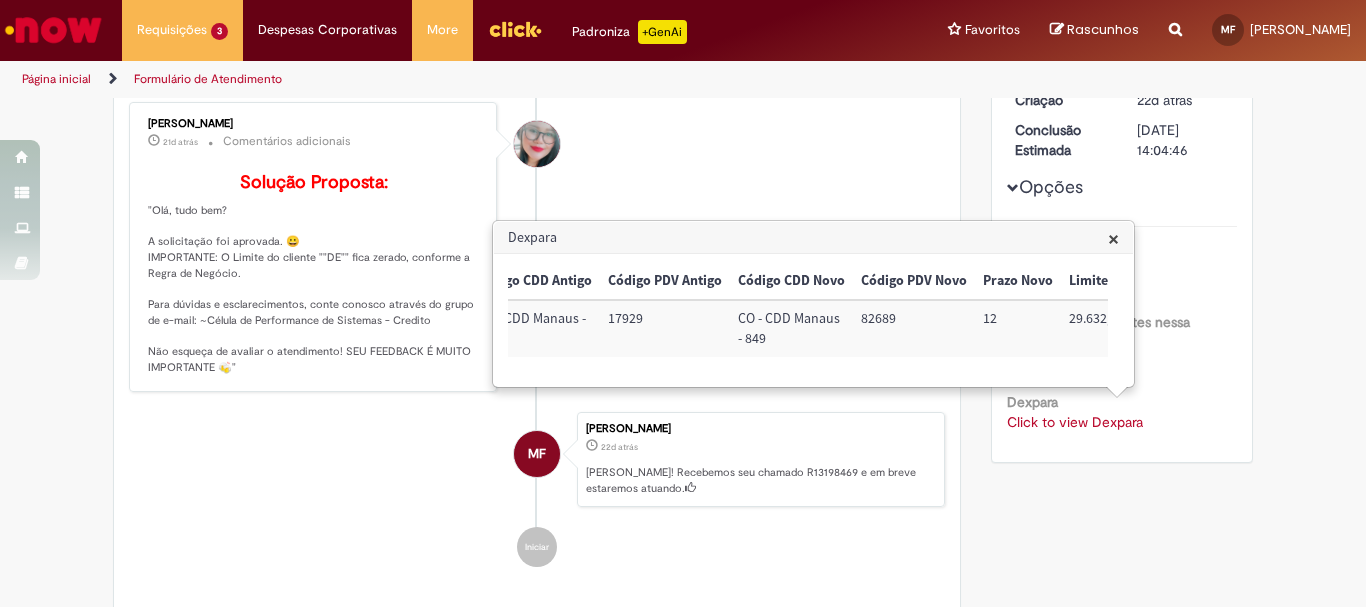 scroll, scrollTop: 0, scrollLeft: 62, axis: horizontal 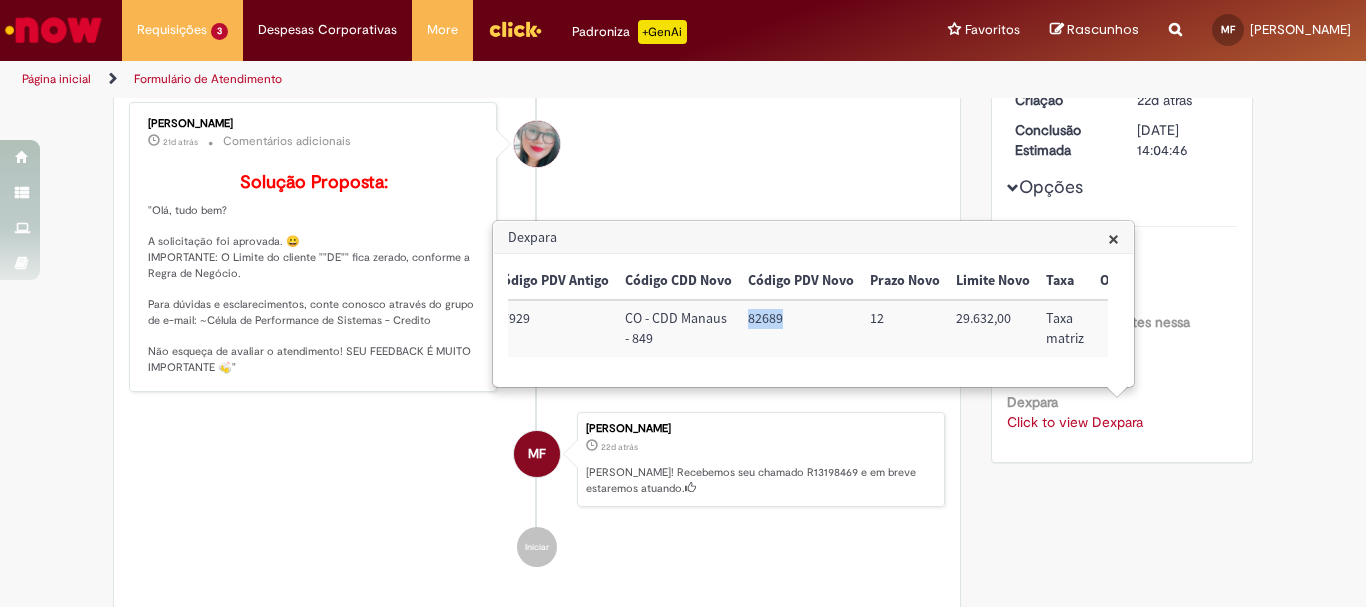 drag, startPoint x: 779, startPoint y: 317, endPoint x: 745, endPoint y: 317, distance: 34 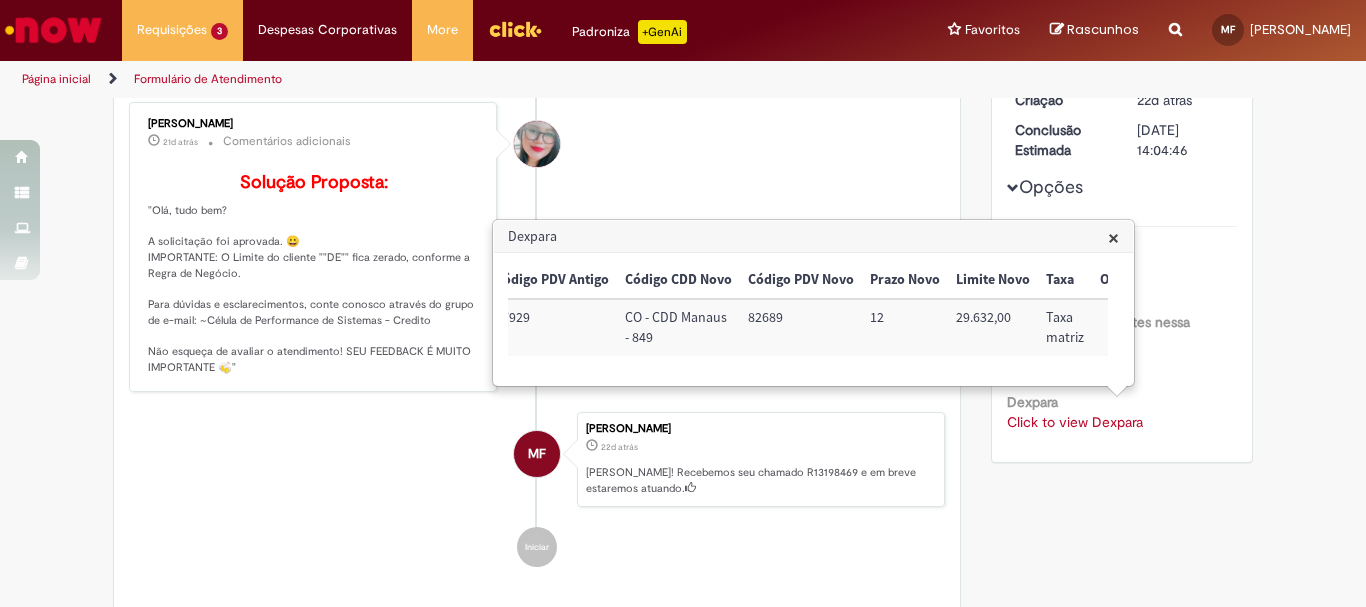 drag, startPoint x: 953, startPoint y: 319, endPoint x: 932, endPoint y: 319, distance: 21 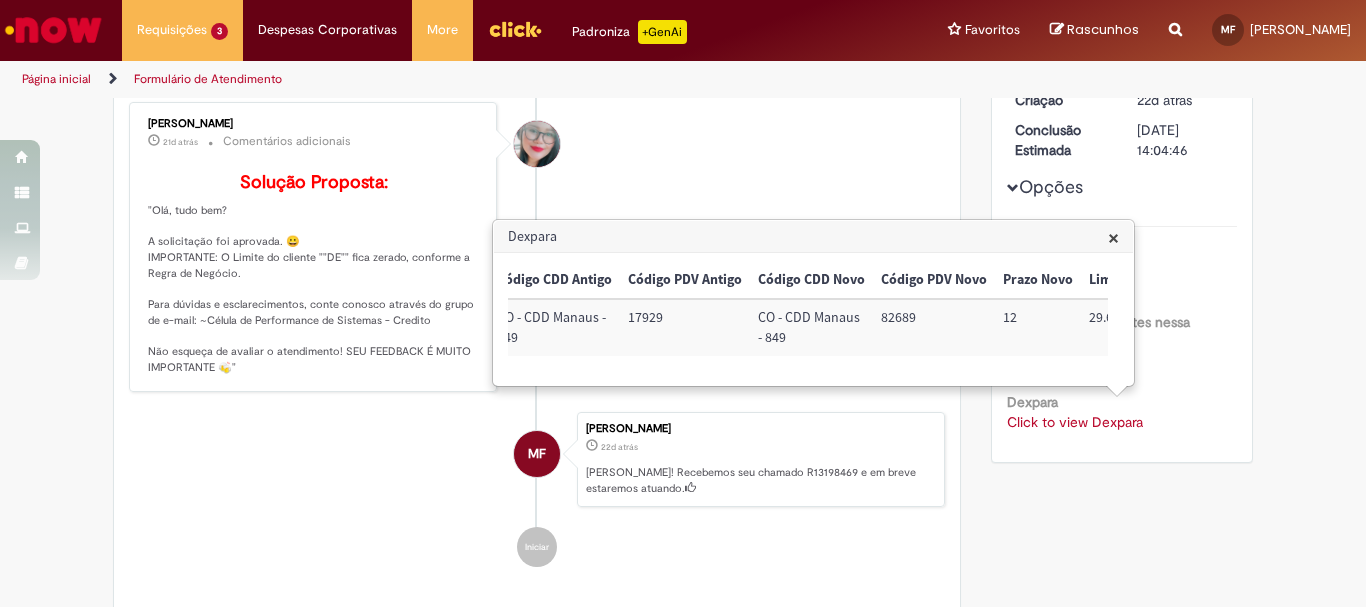 scroll, scrollTop: 0, scrollLeft: 0, axis: both 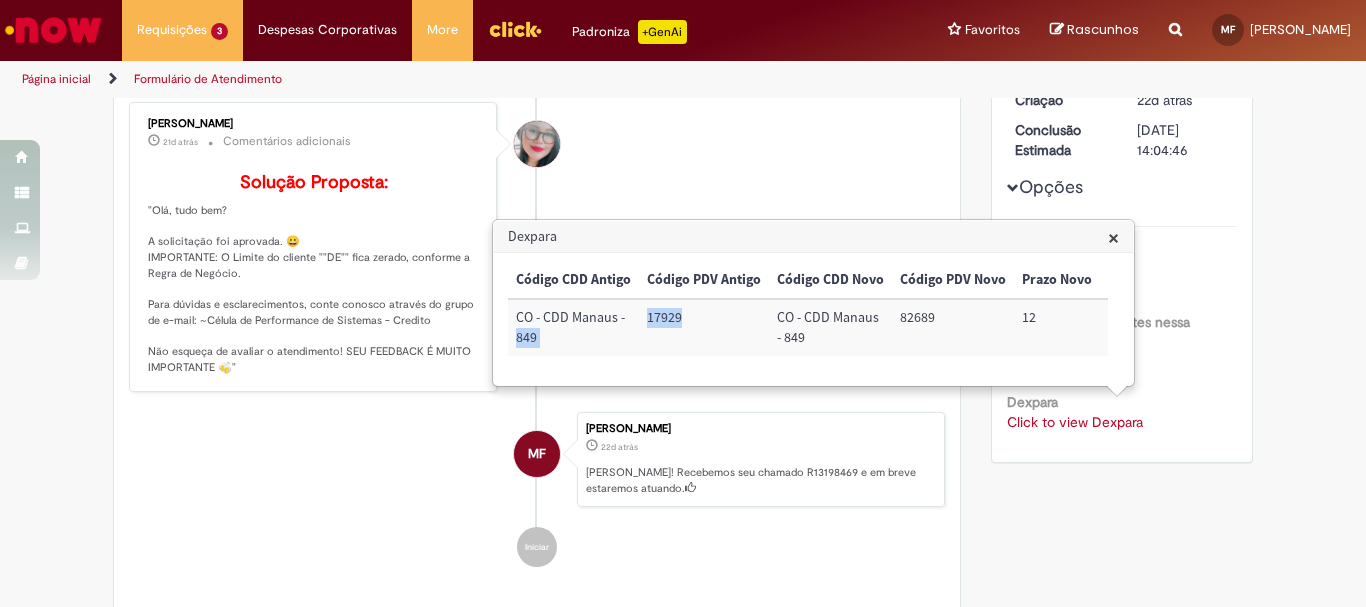 drag, startPoint x: 668, startPoint y: 324, endPoint x: 632, endPoint y: 320, distance: 36.221542 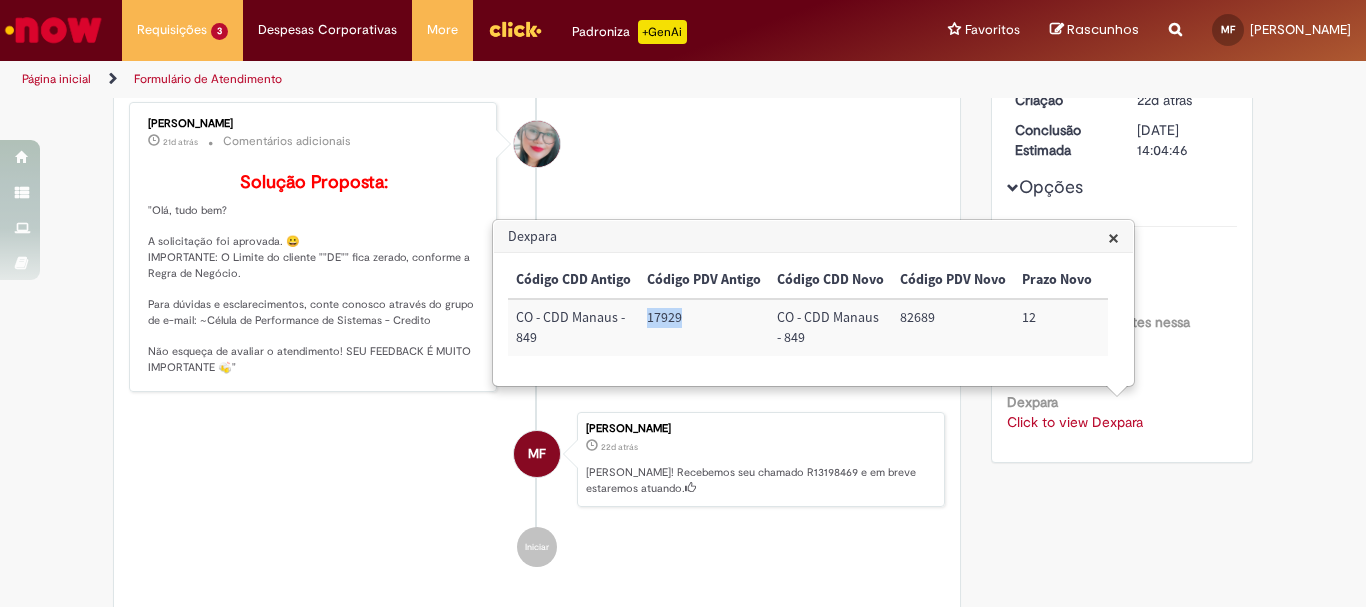 drag, startPoint x: 686, startPoint y: 320, endPoint x: 647, endPoint y: 317, distance: 39.115215 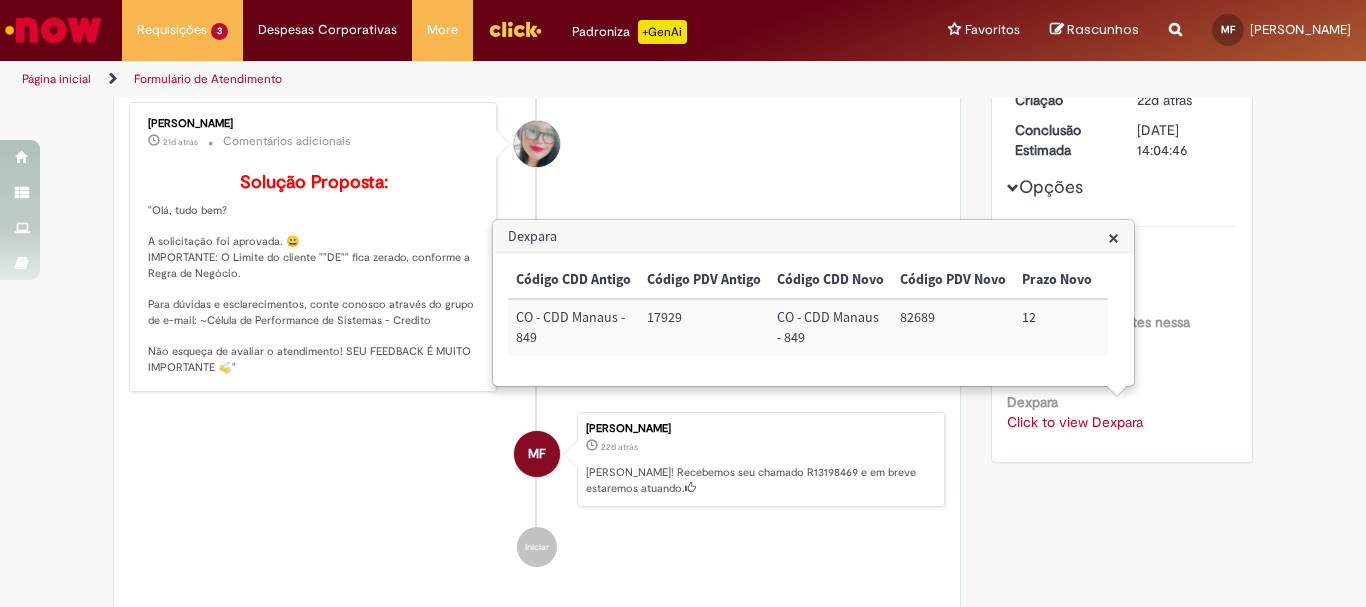 click on "Franciele Fernanda Melo dos Santos
21d atrás 21 dias atrás     Comentários adicionais
Solução Proposta:
"Olá, tudo bem?
A solicitação foi aprovada. 😀
IMPORTANTE: O Limite do cliente ""DE"" fica zerado, conforme a Regra de Negócio.
Para dúvidas e esclarecimentos, conte conosco através do grupo de e-mail: ~Célula de Performance de Sistemas - Credito
Não esqueça de avaliar o atendimento! SEU FEEDBACK É MUITO IMPORTANTE 🍻"" at bounding box center [537, 247] 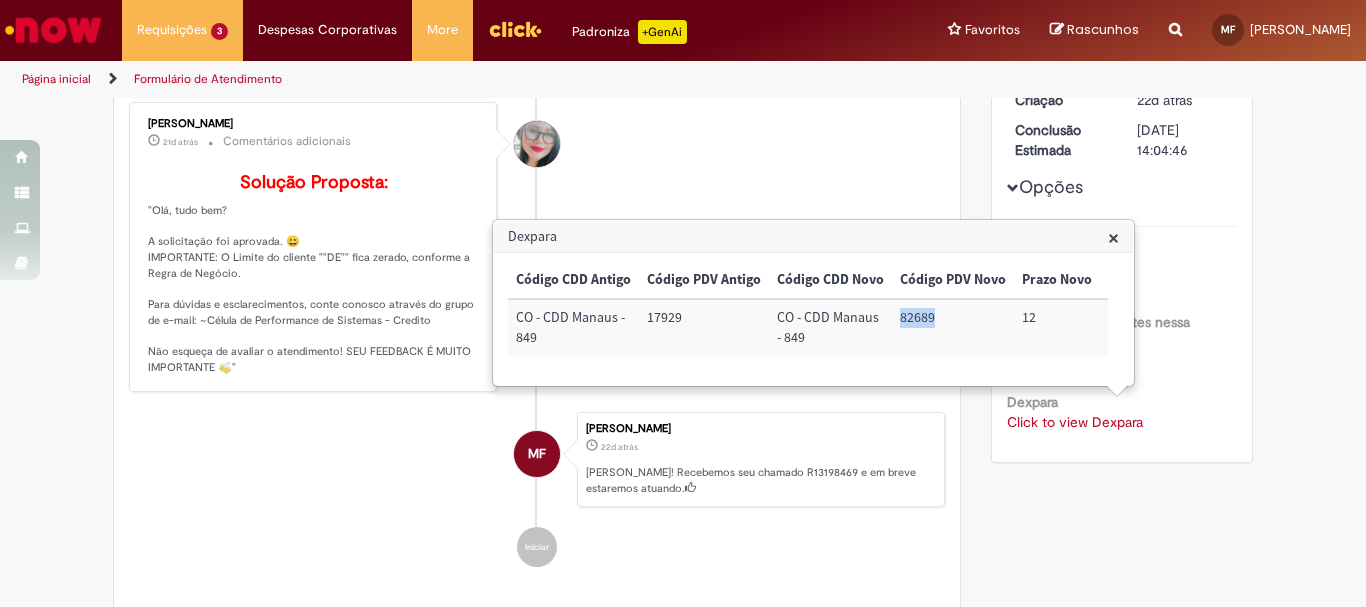 drag, startPoint x: 933, startPoint y: 318, endPoint x: 900, endPoint y: 317, distance: 33.01515 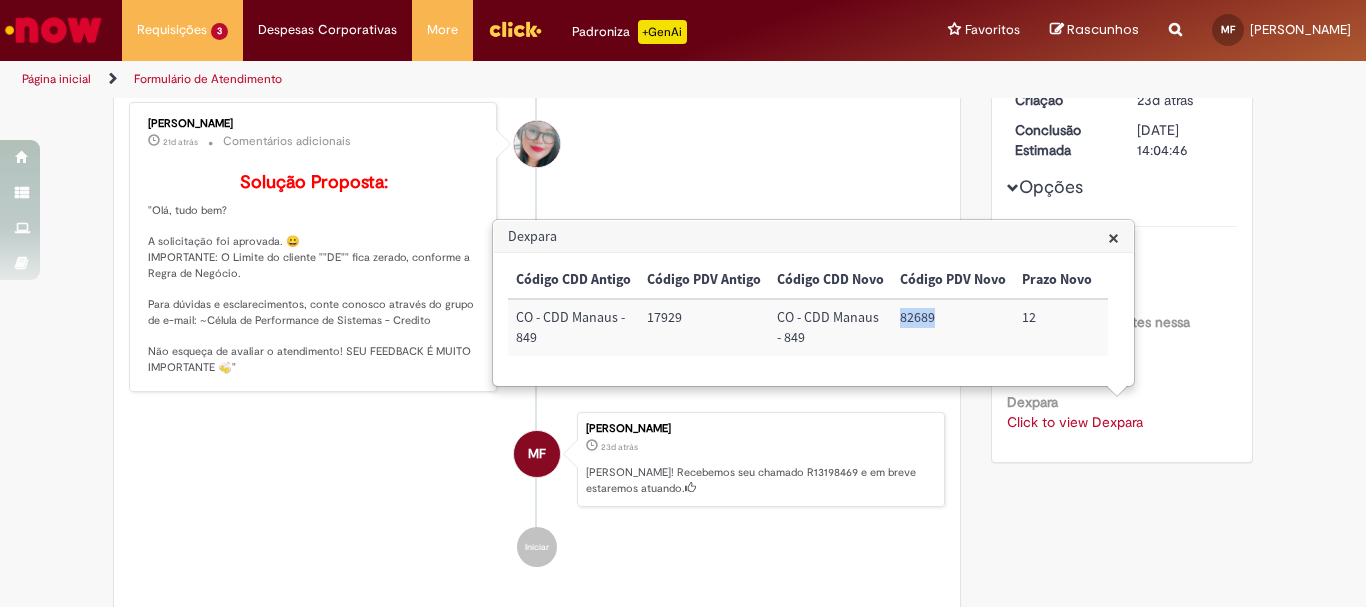 click on "×" at bounding box center [1113, 237] 